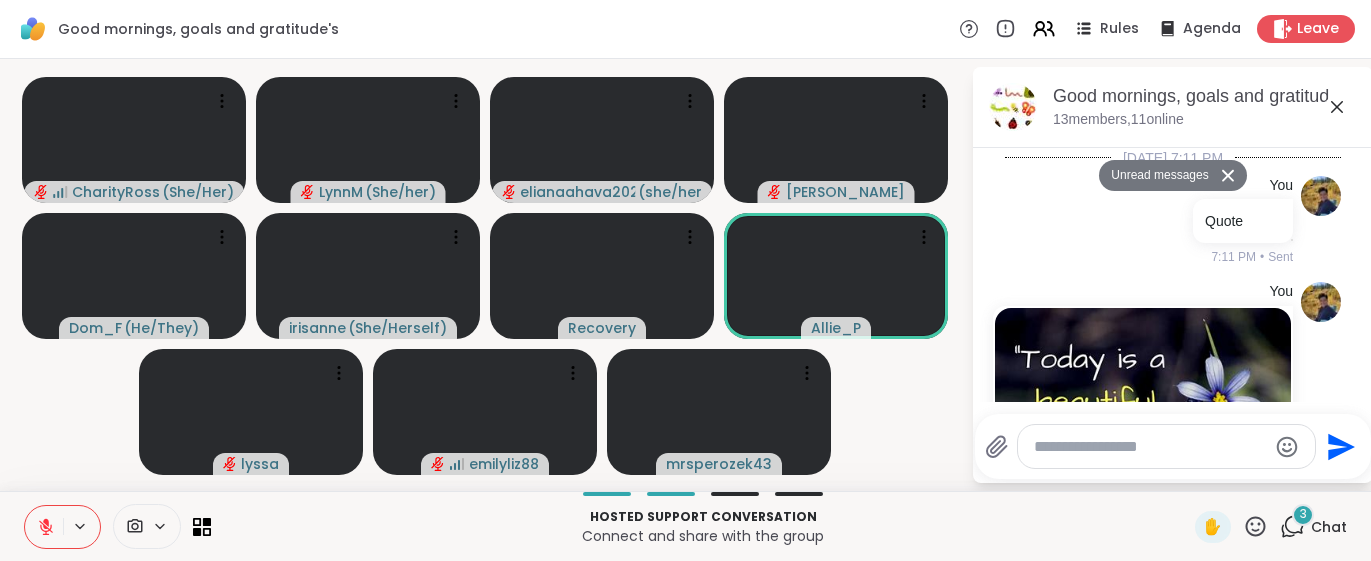 click 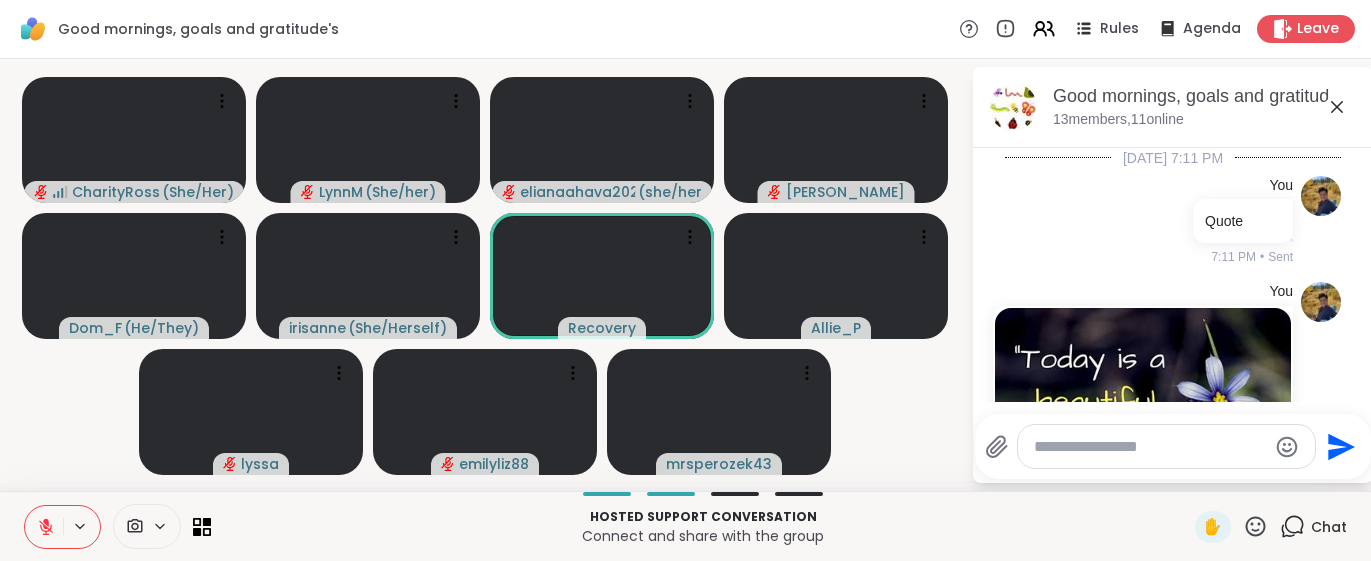 scroll, scrollTop: 0, scrollLeft: 0, axis: both 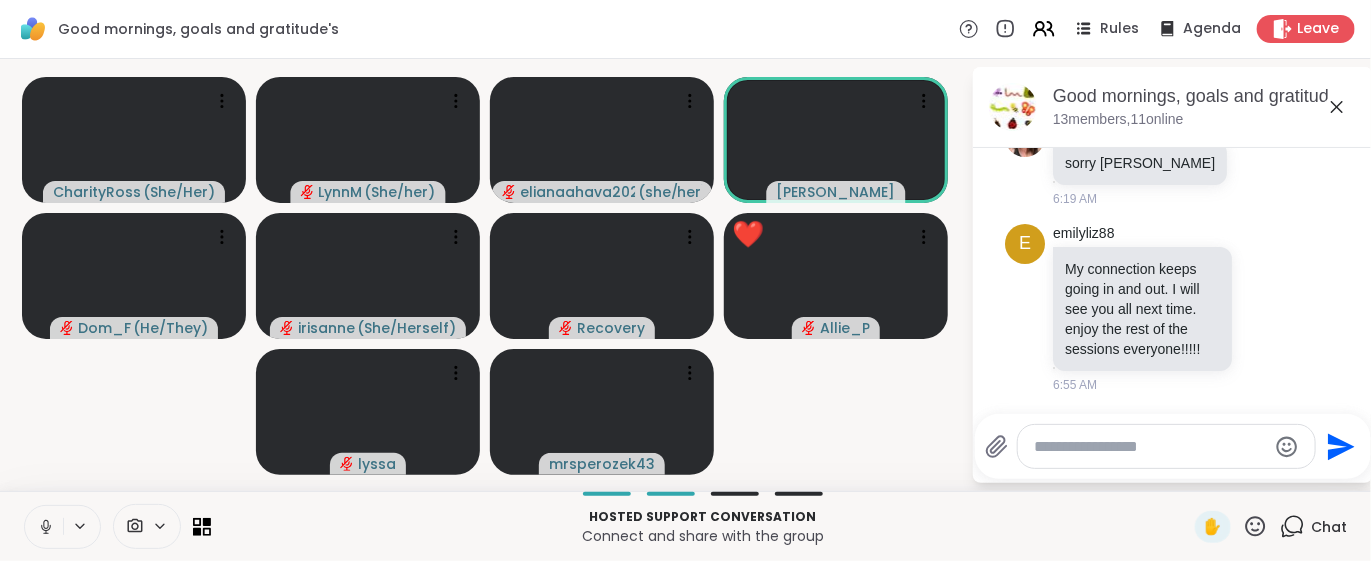 click 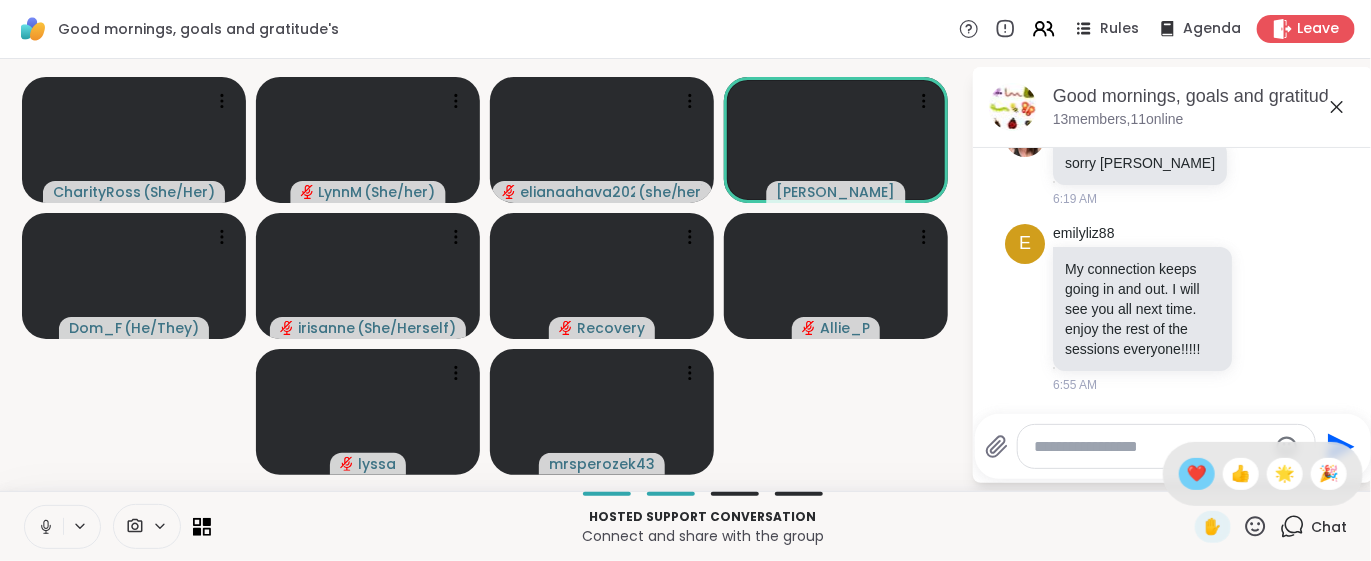 click on "❤️" at bounding box center [1197, 474] 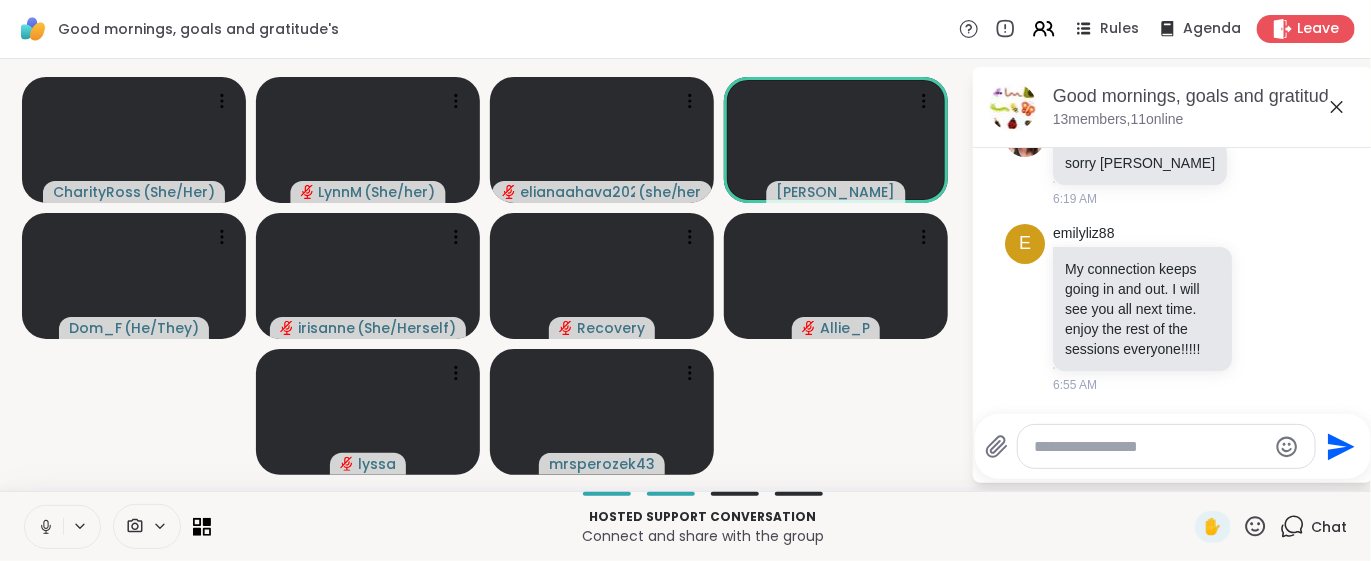 click on "Send" at bounding box center [1173, 446] 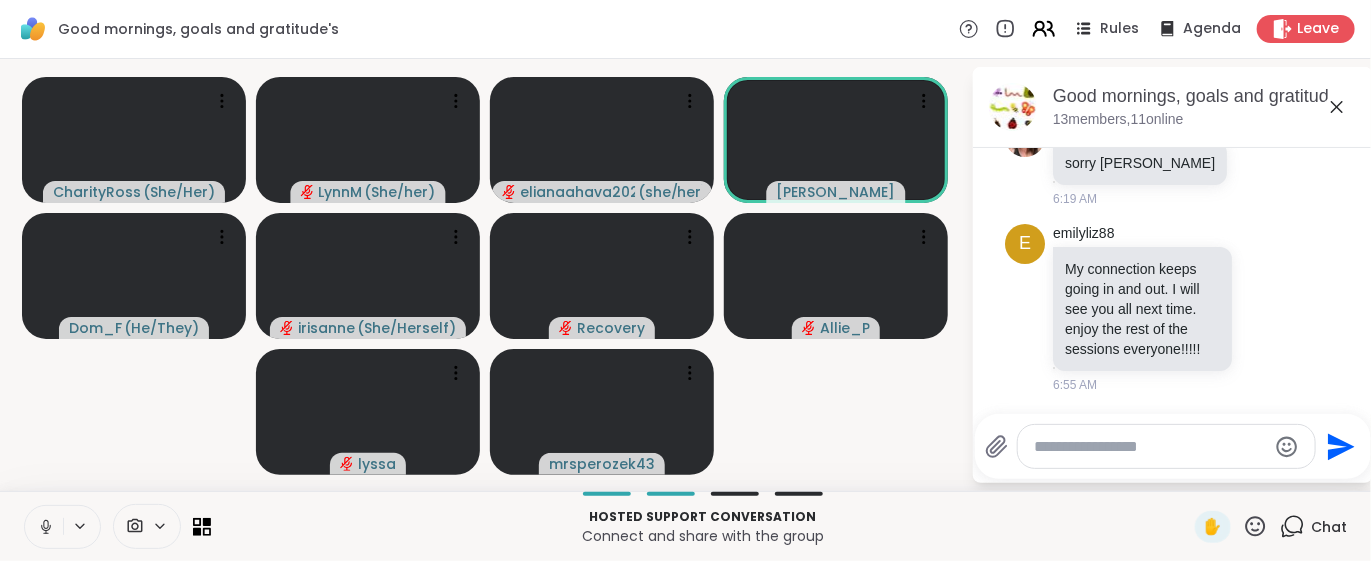 click 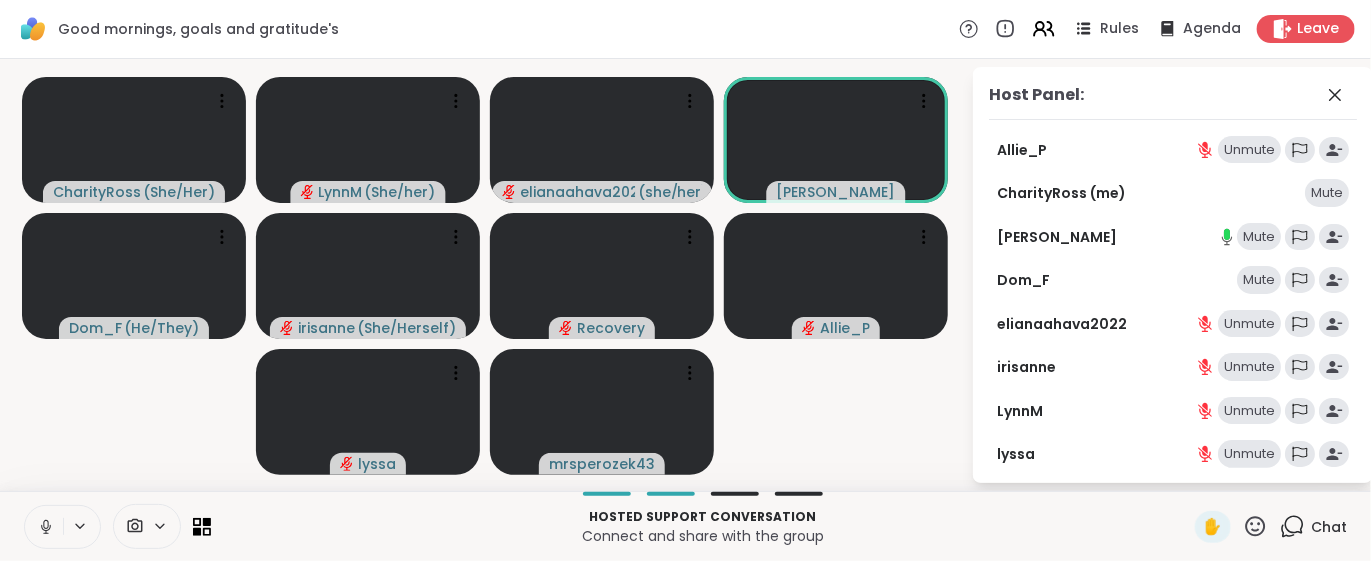 click on "Dom_F   Mute" at bounding box center [1173, 280] 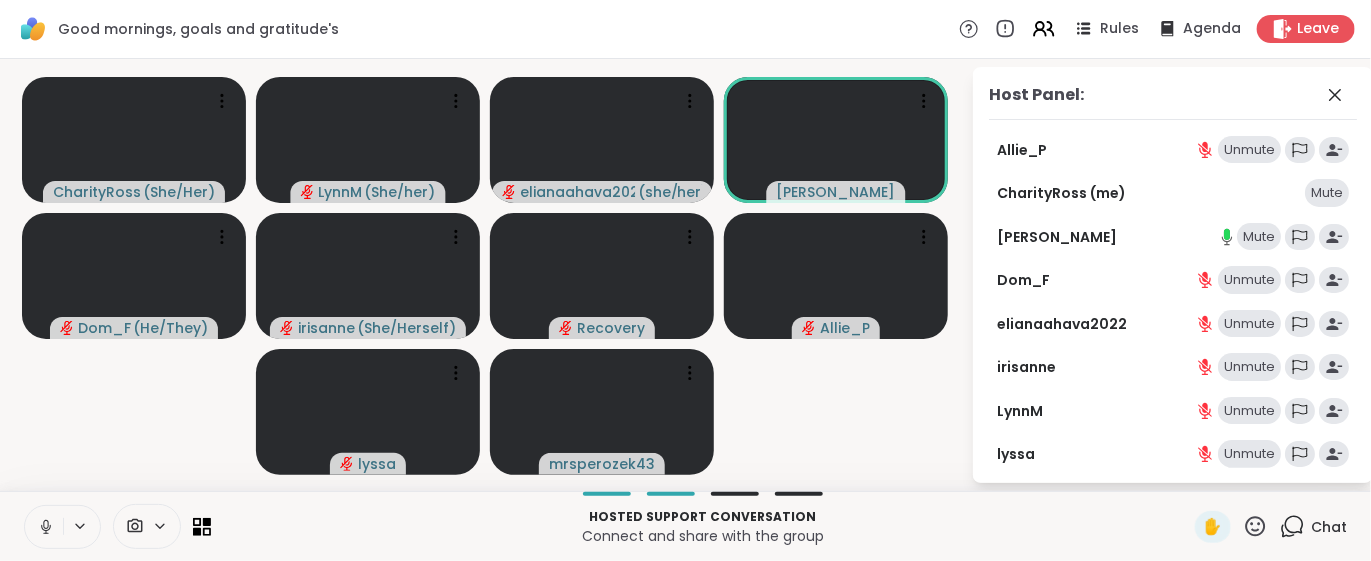 click on "CharityRoss ( She/Her ) [PERSON_NAME] ( She/her ) elianaahava2022 ( she/her ) [PERSON_NAME] Dom_F ( He/They ) irisanne ( She/Herself ) Recovery Allie_P lyssa mrsperozek43" at bounding box center (485, 275) 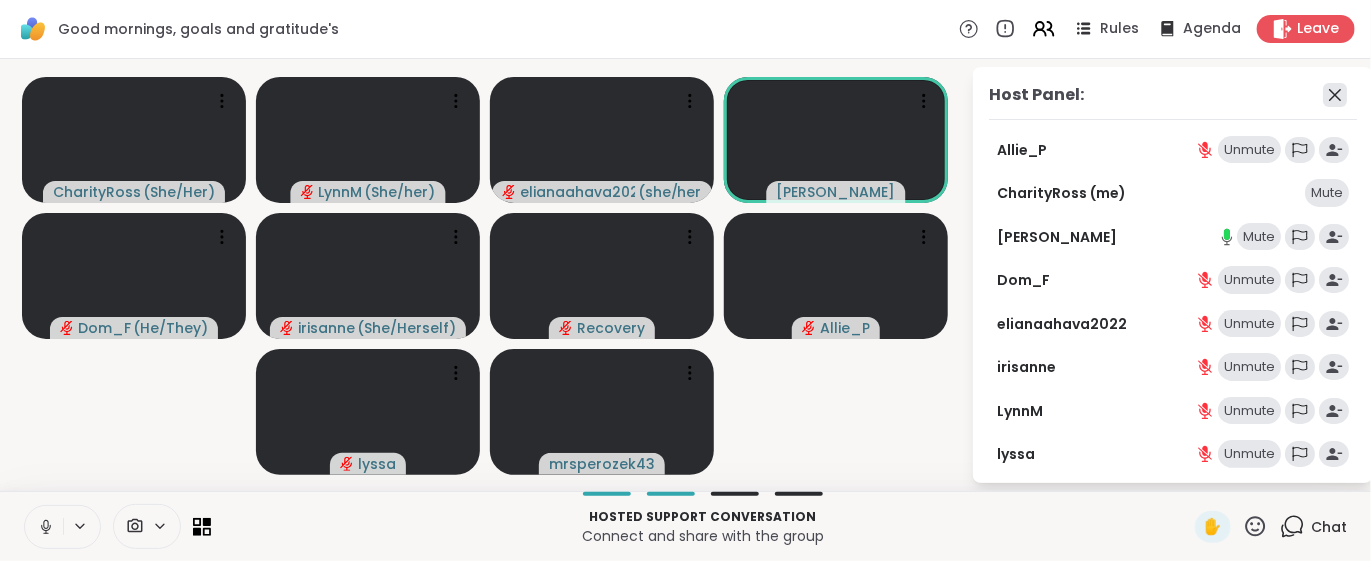 click 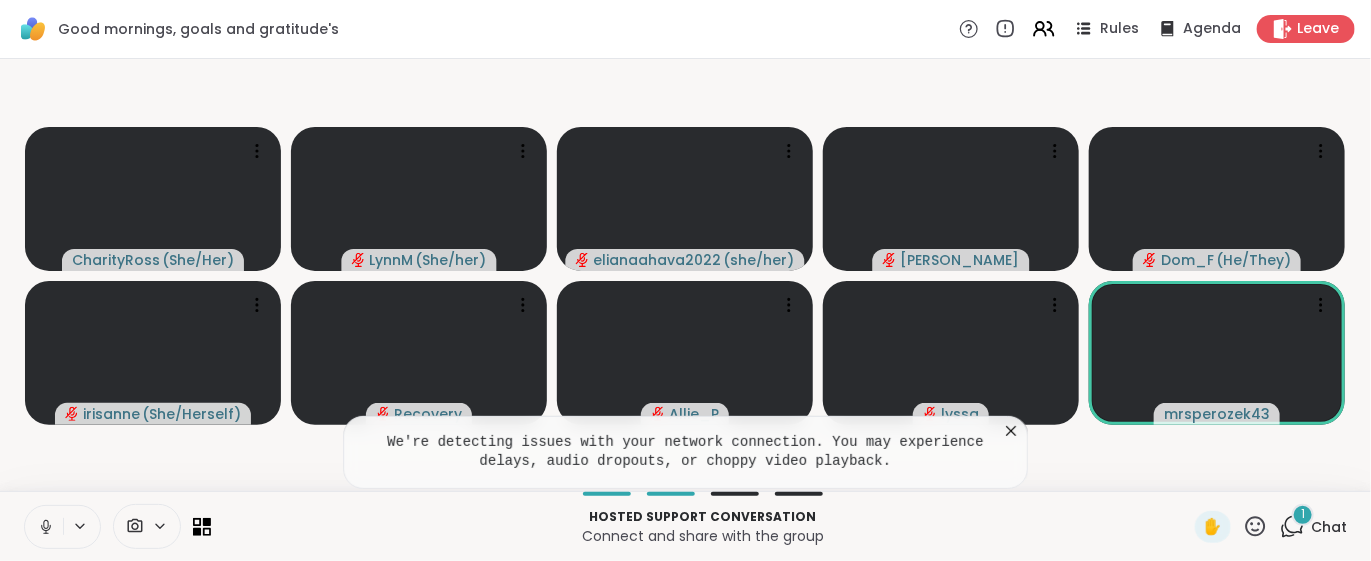 click 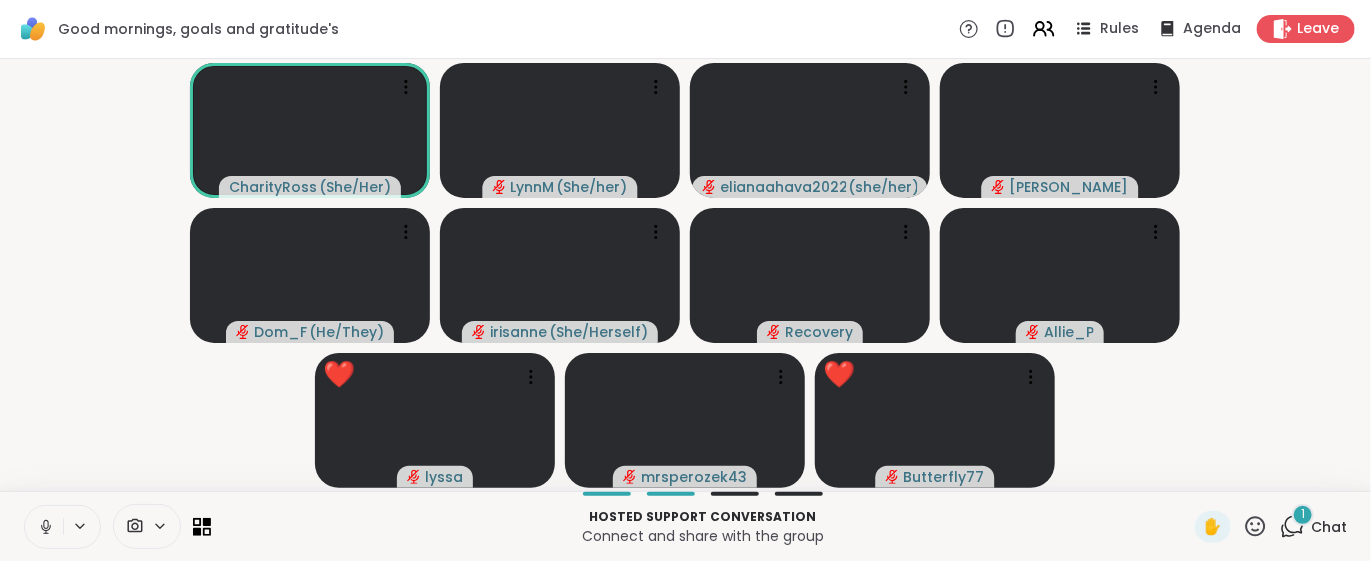 click 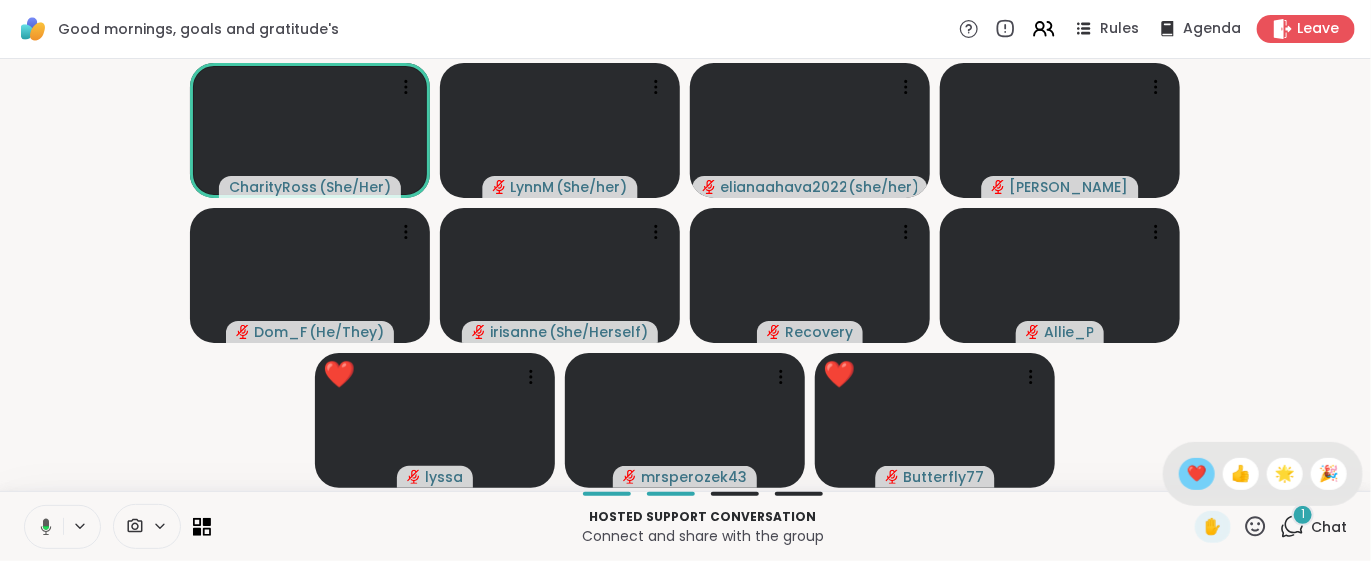click on "❤️" at bounding box center [1197, 474] 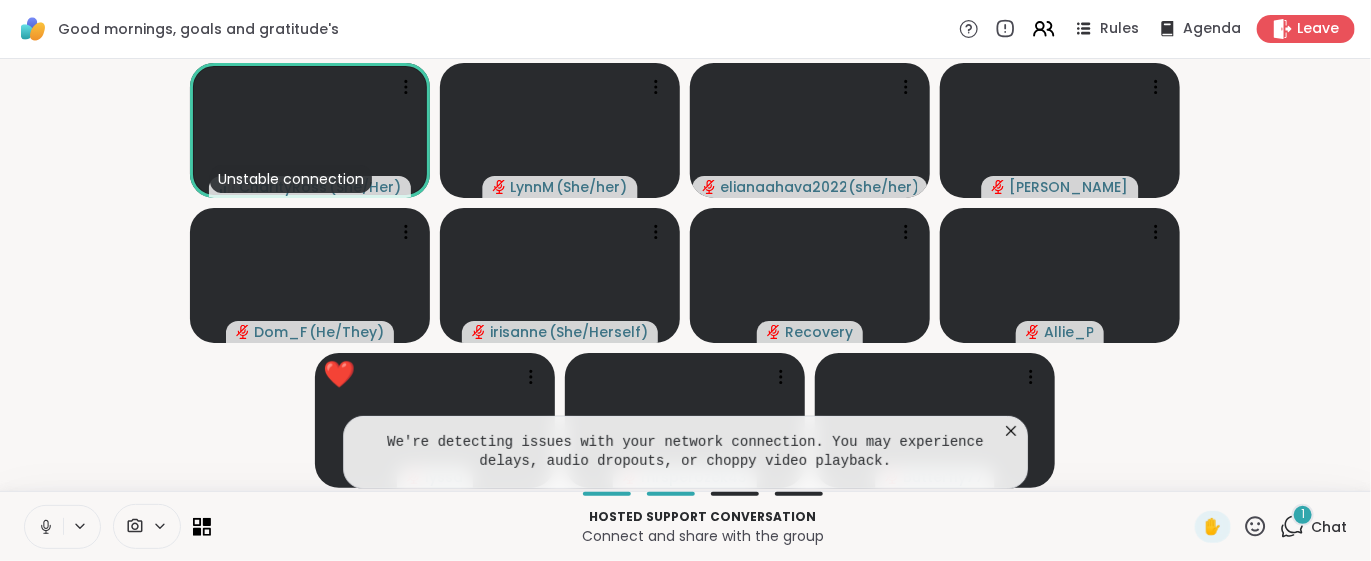 click 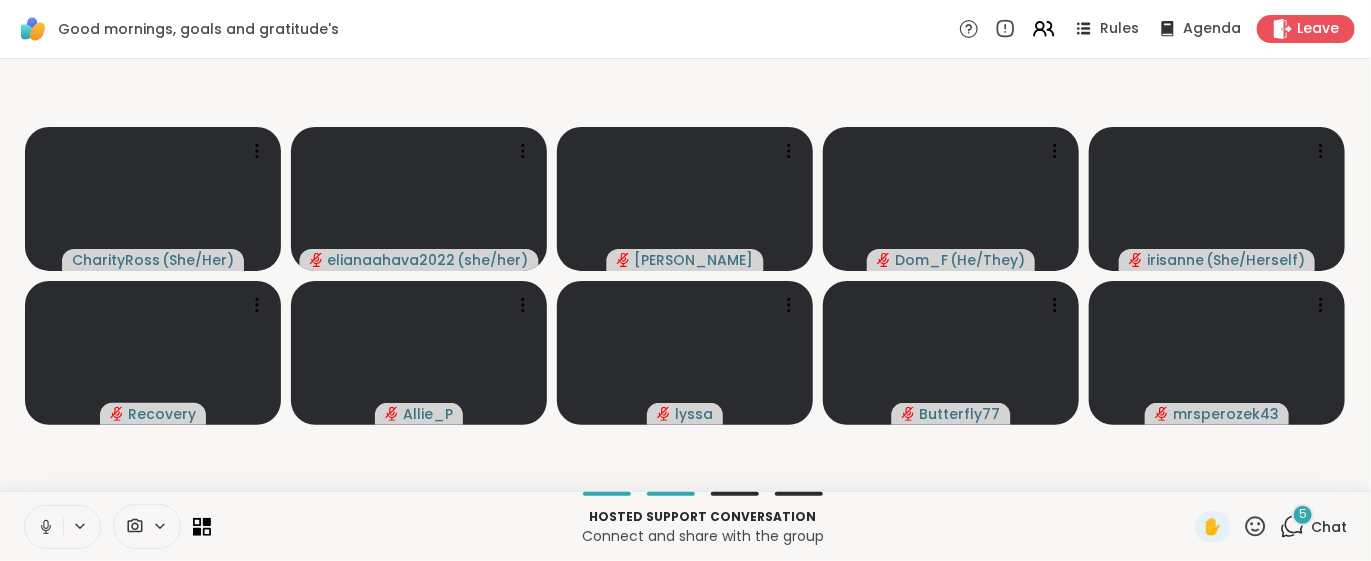 click on "5" at bounding box center (1303, 514) 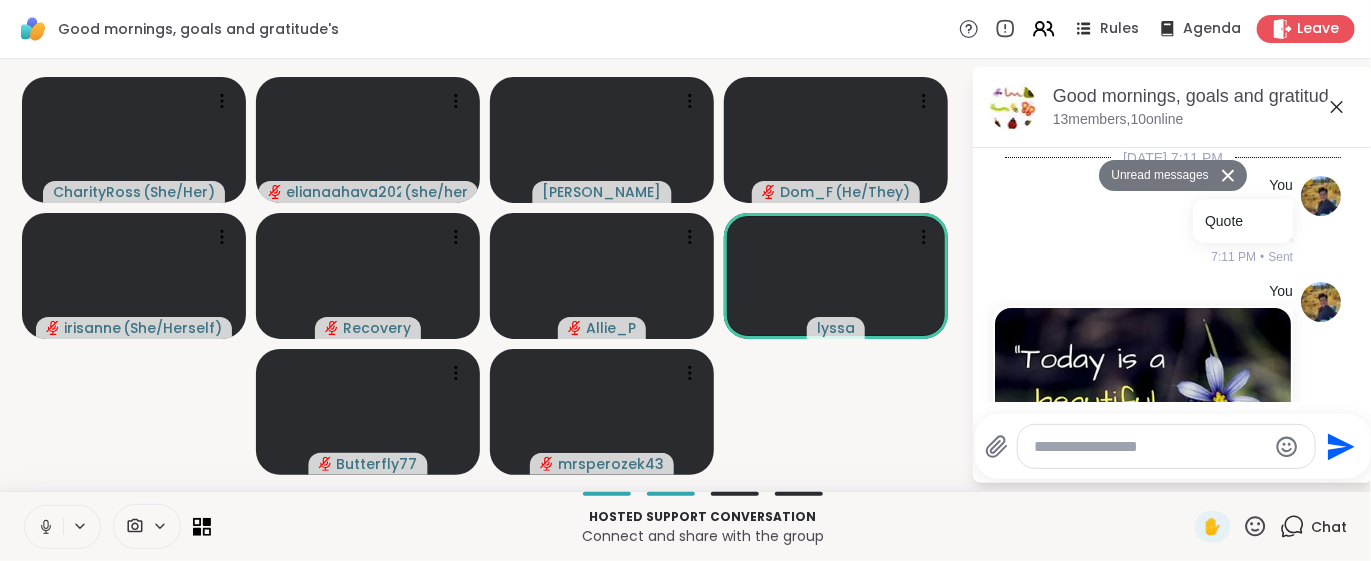 scroll, scrollTop: 3838, scrollLeft: 0, axis: vertical 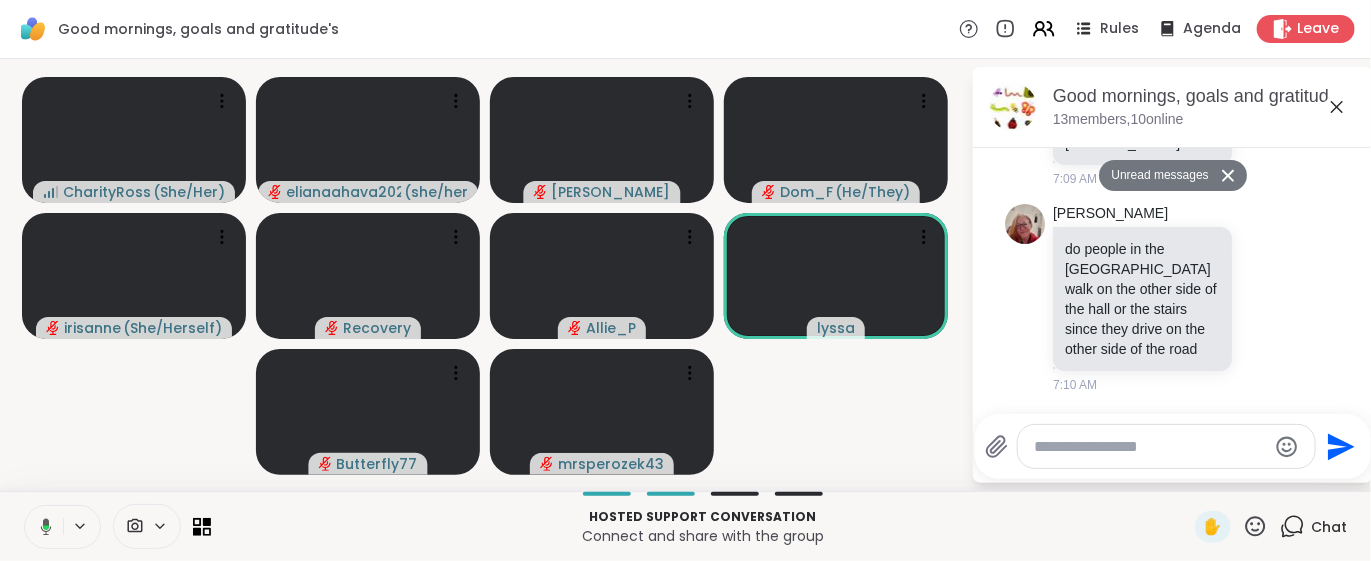 click on "Unread messages" at bounding box center (1156, 176) 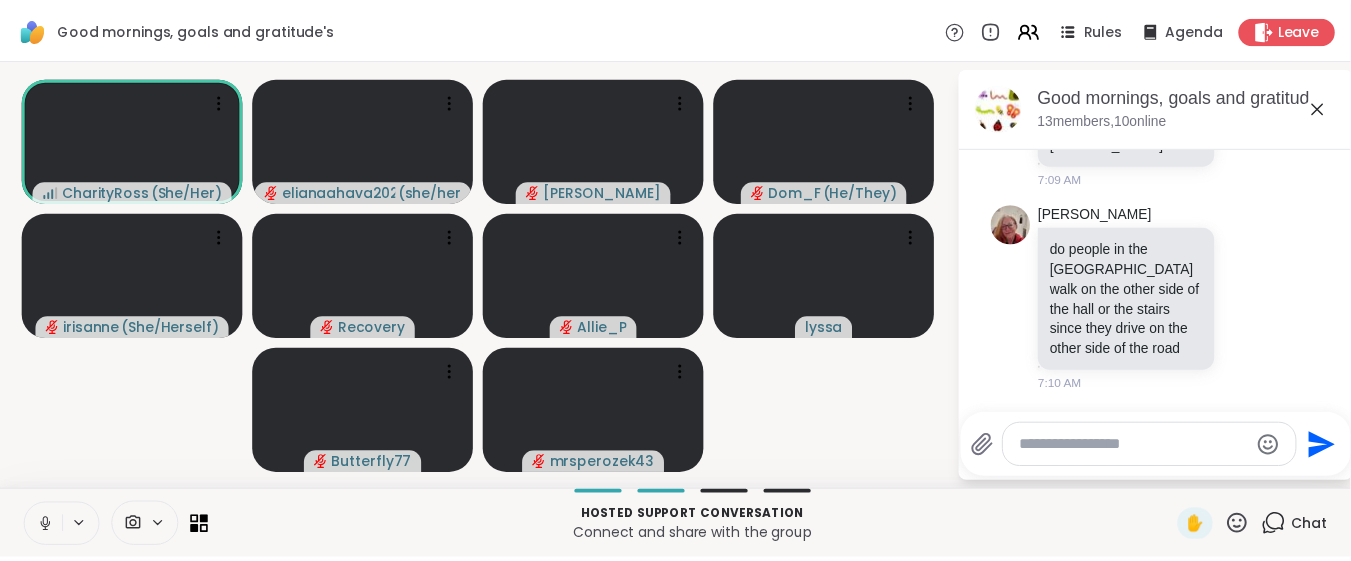 scroll, scrollTop: 3218, scrollLeft: 0, axis: vertical 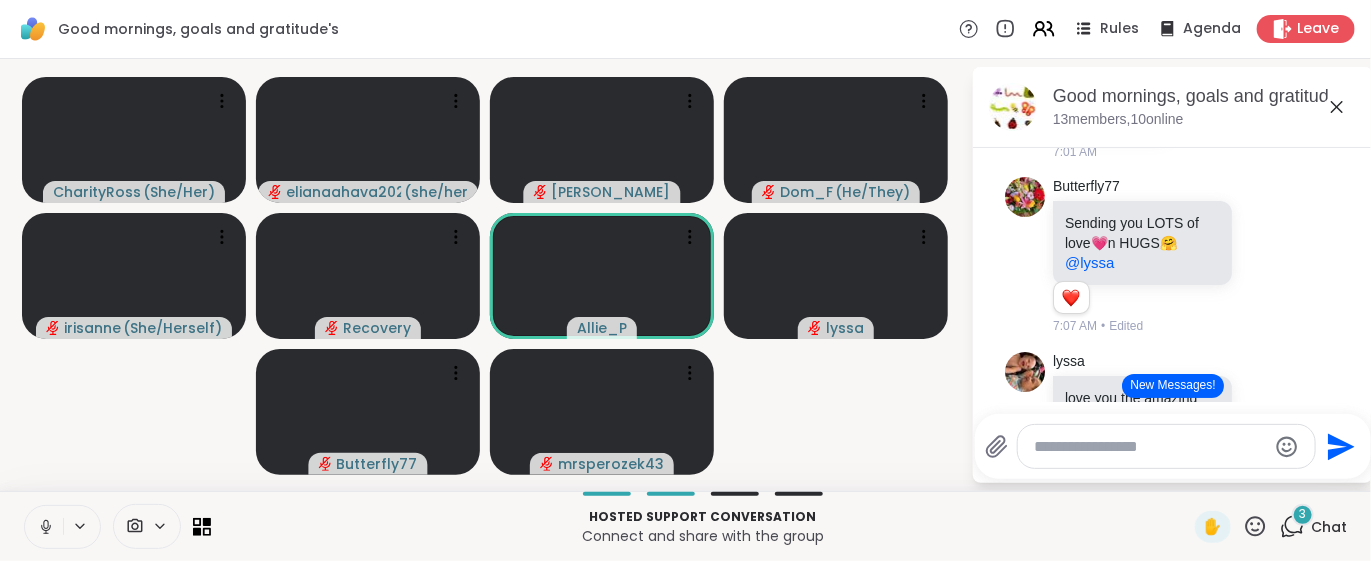 click 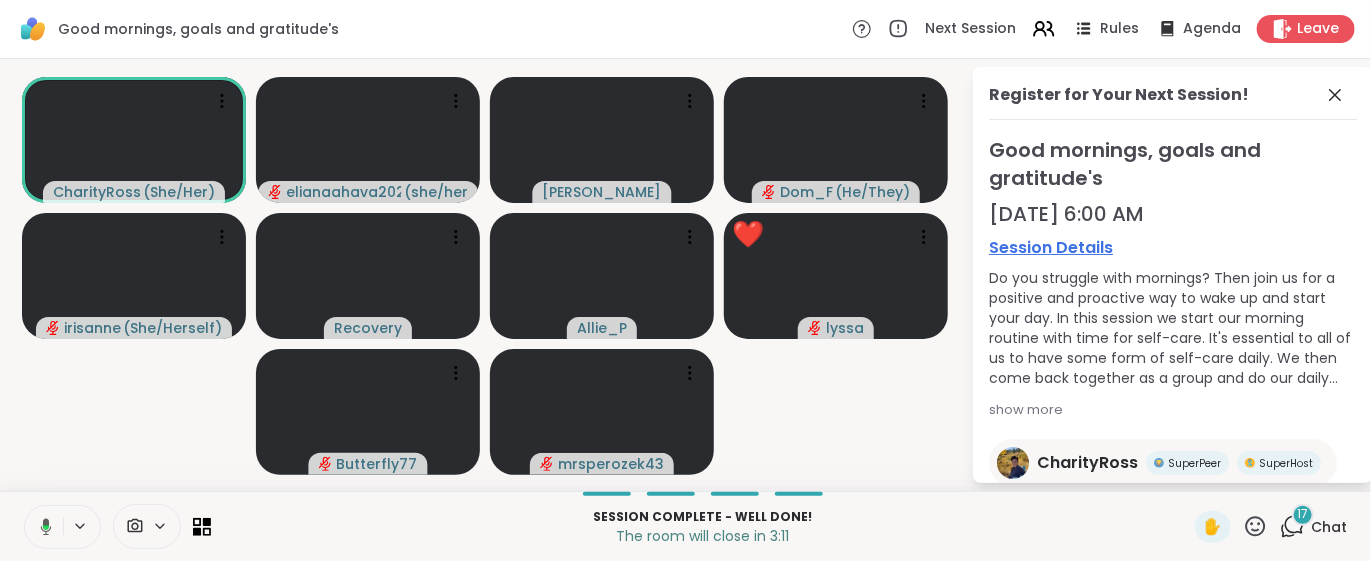click 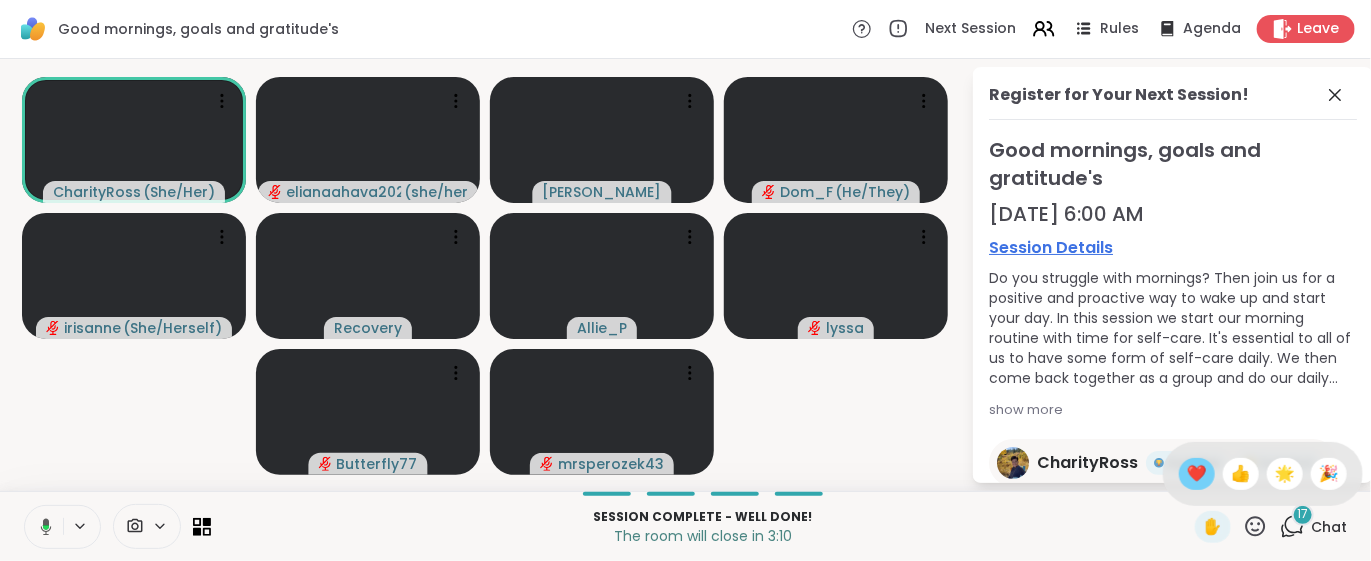 click on "❤️" at bounding box center [1197, 474] 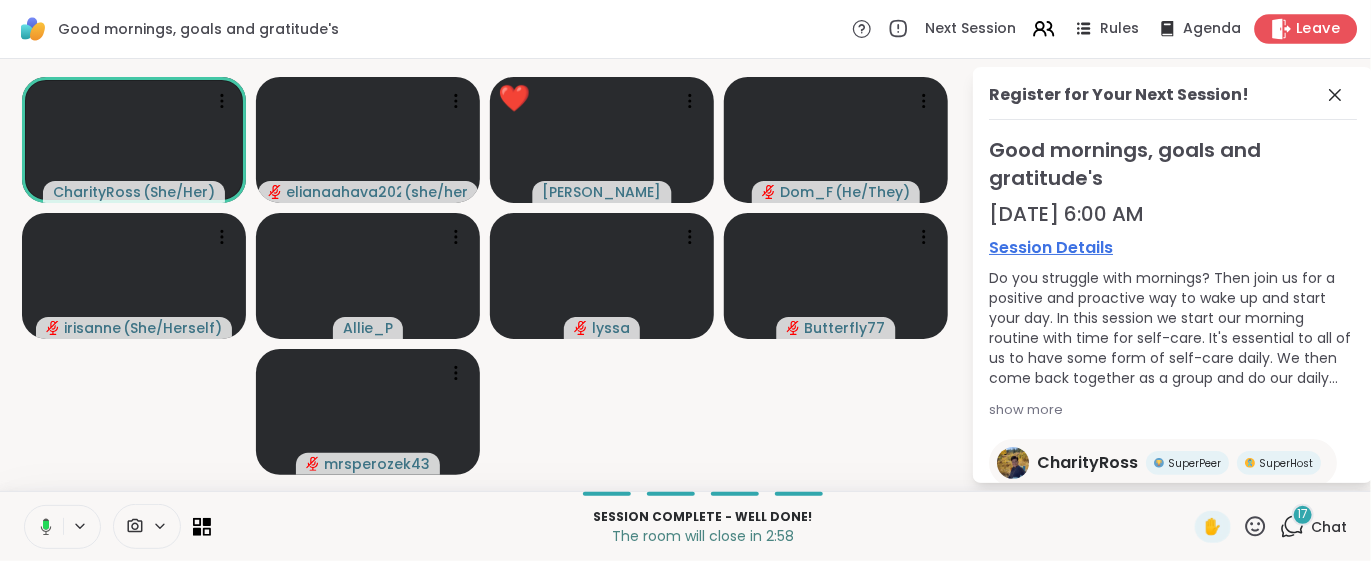 click 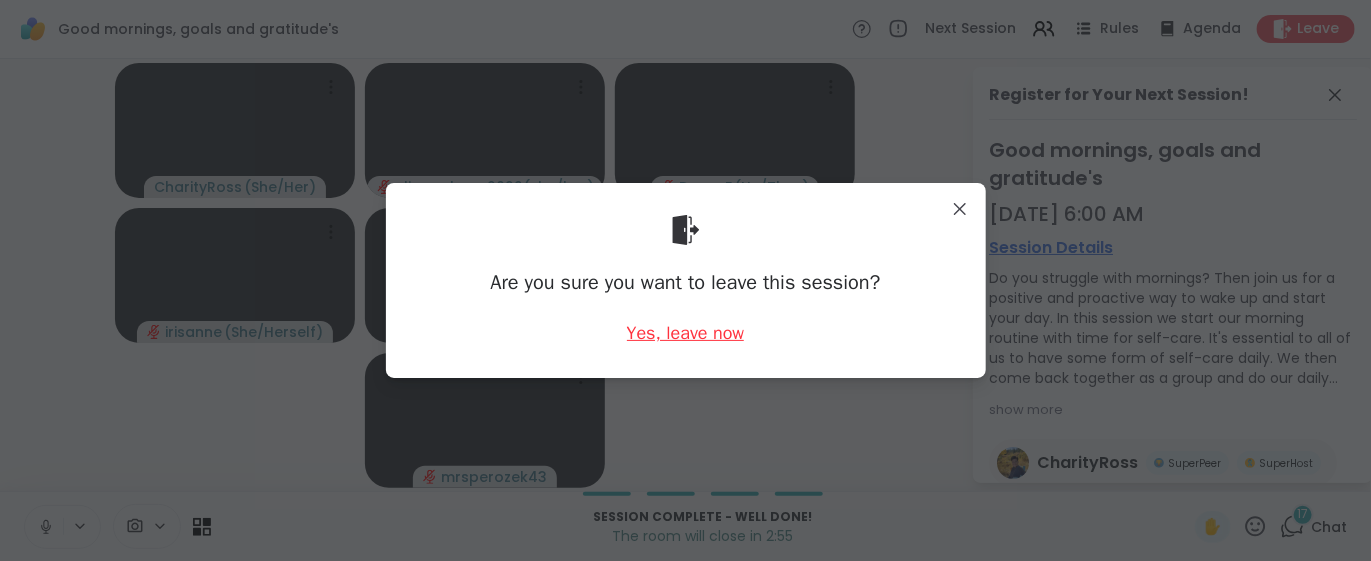 click on "Yes, leave now" at bounding box center [686, 333] 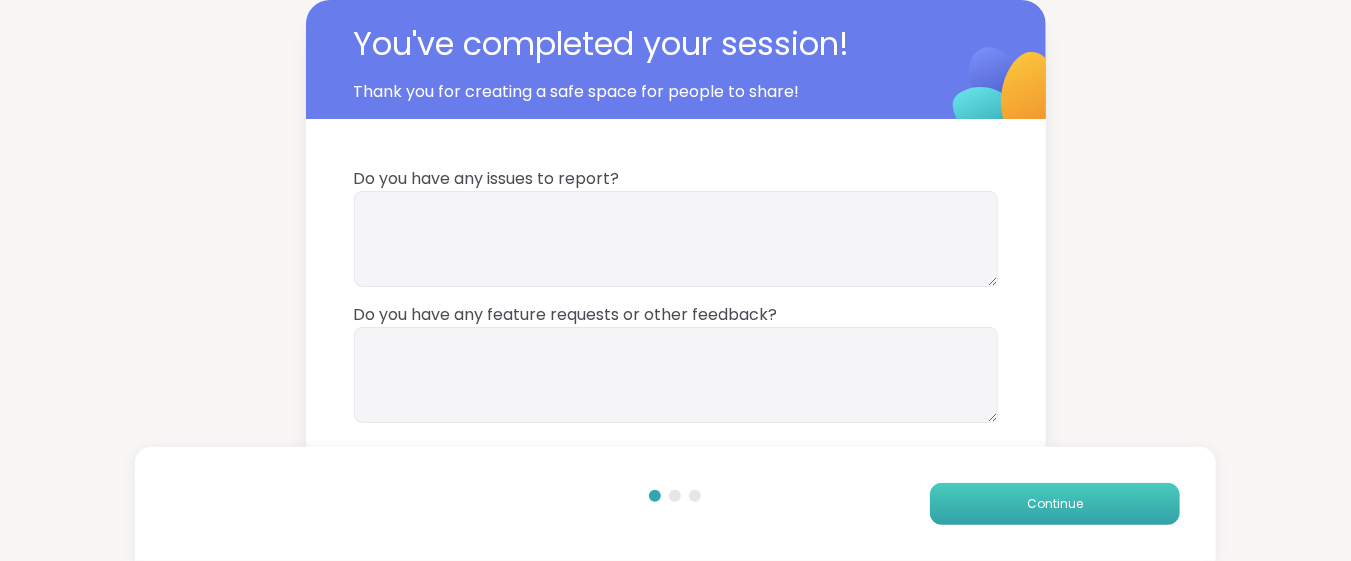 click on "Continue" at bounding box center (1055, 504) 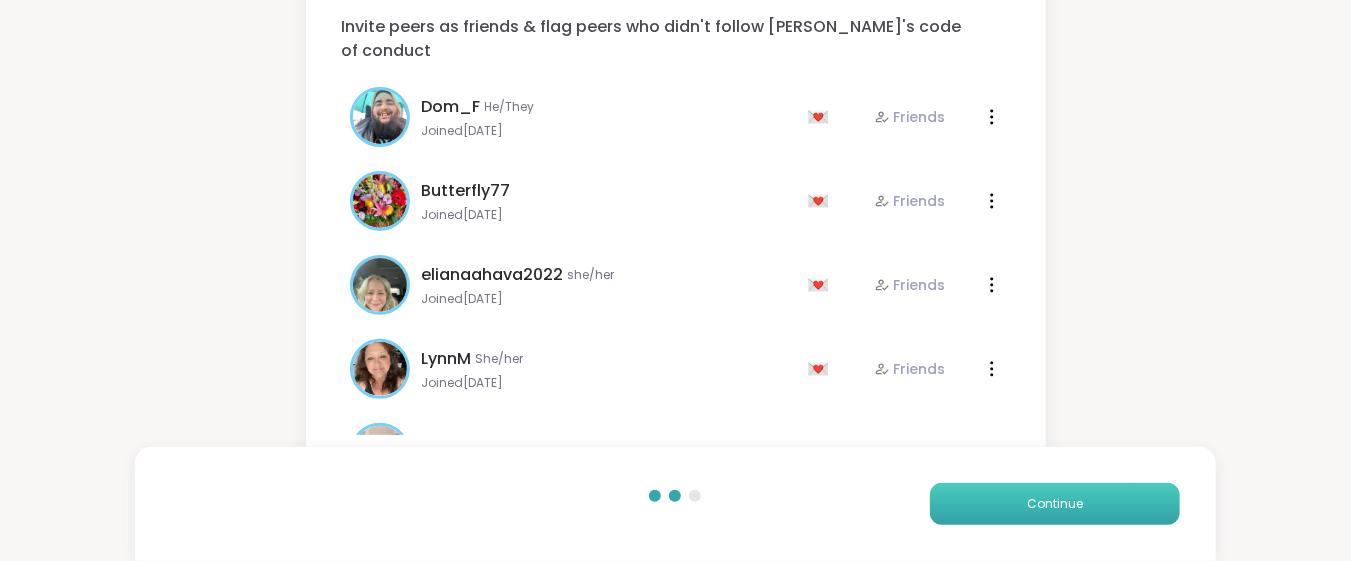 scroll, scrollTop: 165, scrollLeft: 0, axis: vertical 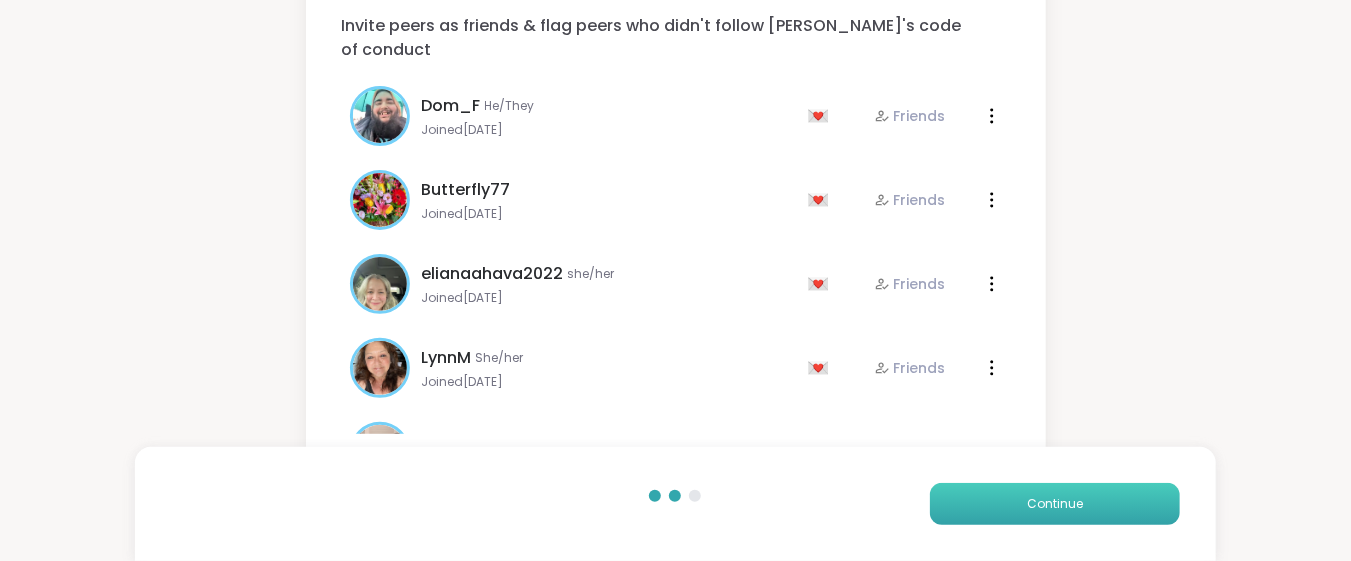 click on "Continue" at bounding box center [1055, 504] 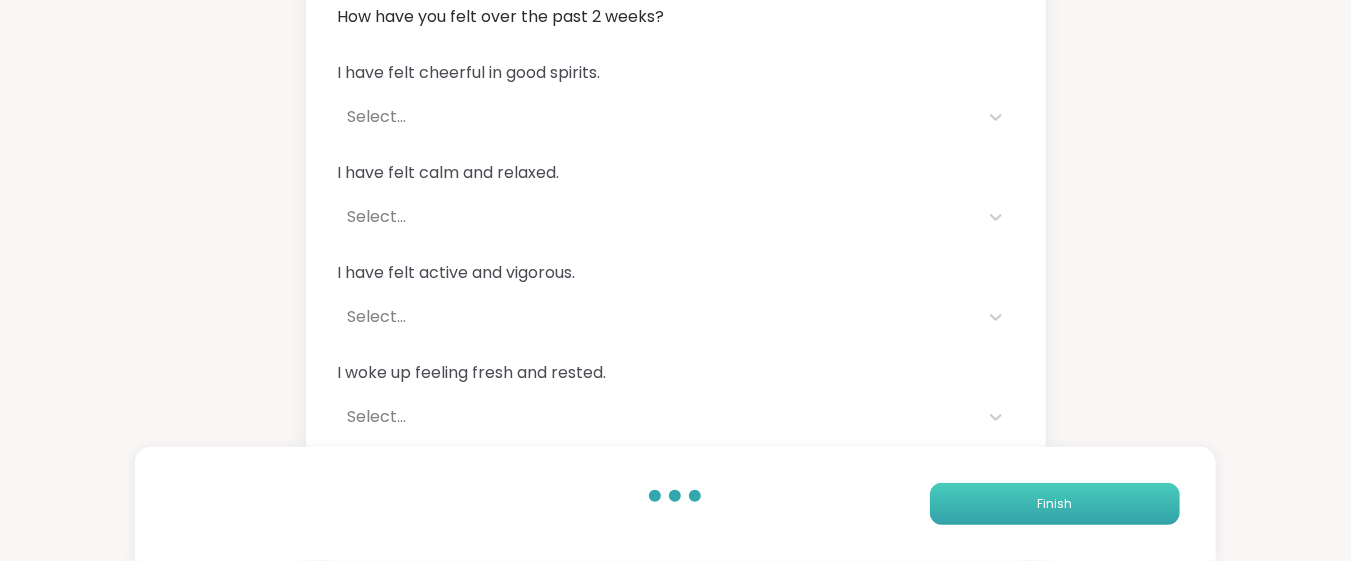 click on "Finish" at bounding box center (1055, 504) 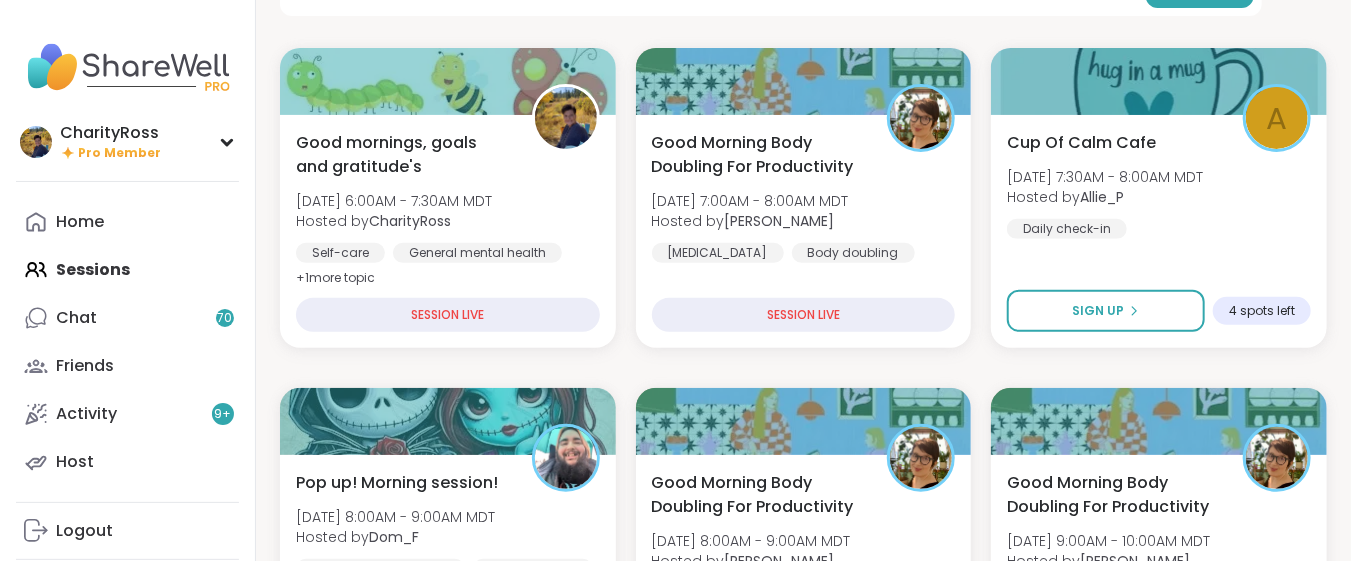 scroll, scrollTop: 266, scrollLeft: 0, axis: vertical 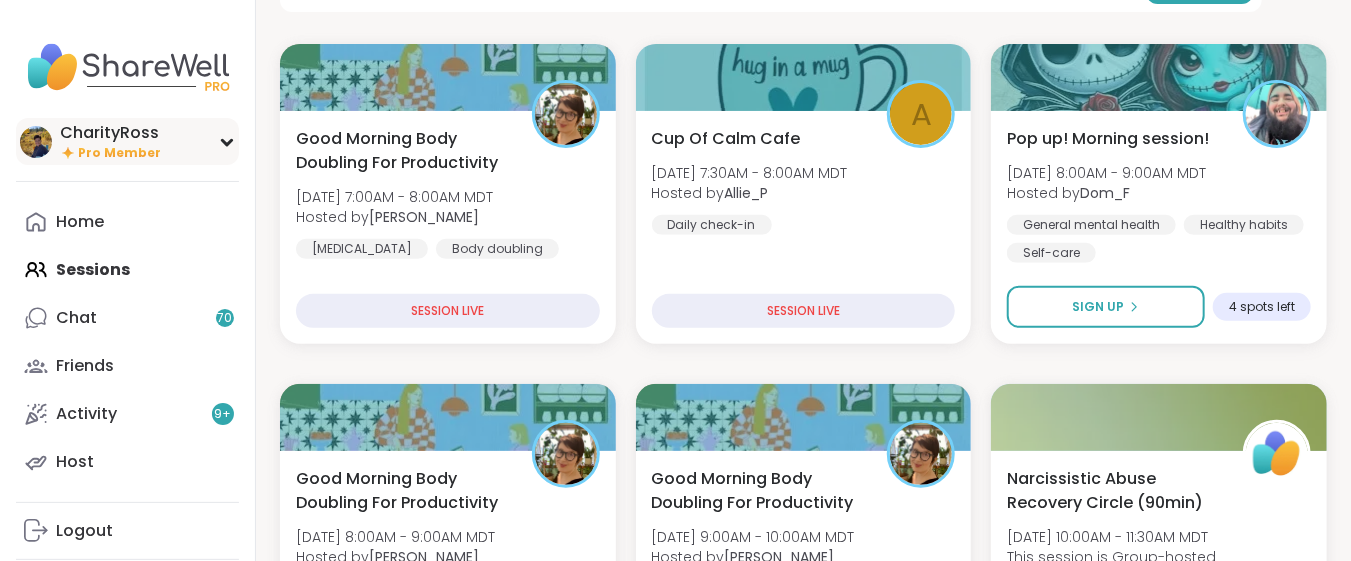 click on "Pro Member" at bounding box center (119, 153) 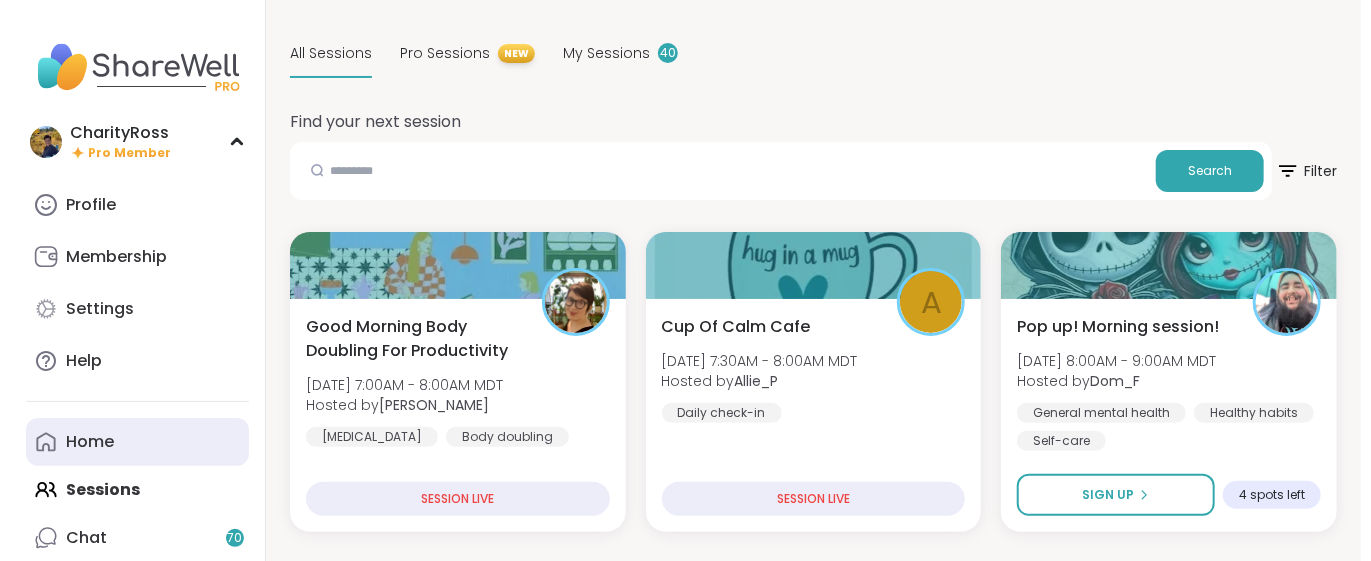 scroll, scrollTop: 0, scrollLeft: 0, axis: both 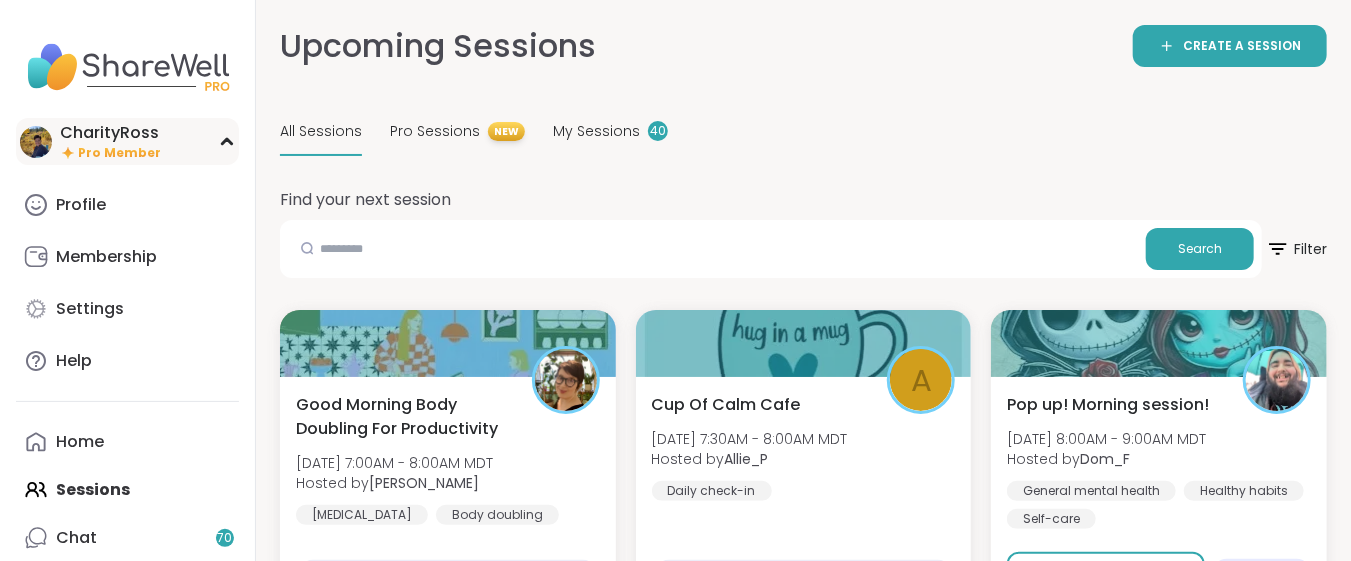 click on "CharityRoss Pro Member" at bounding box center (127, 141) 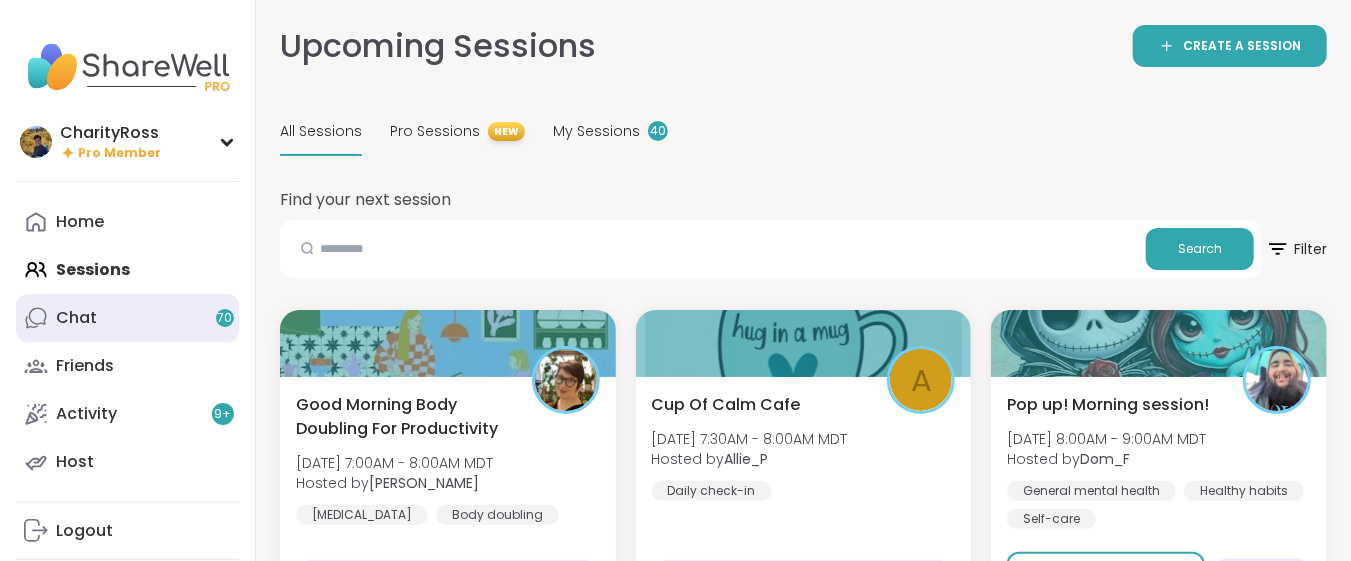 click on "Chat 70" at bounding box center [127, 318] 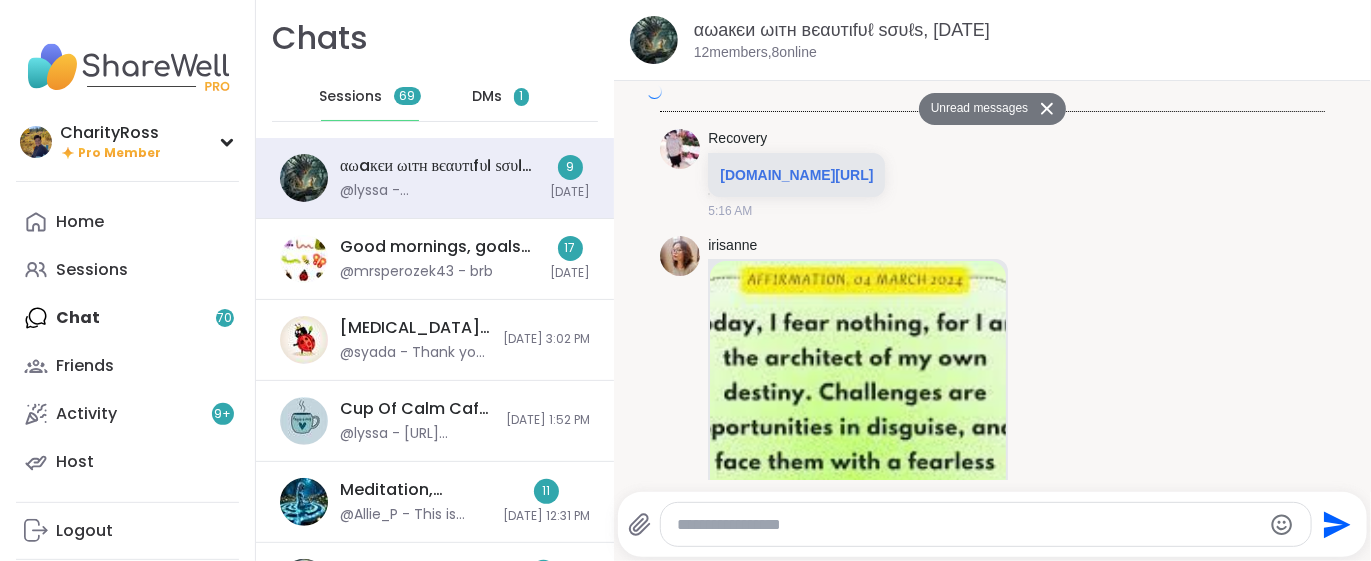 click on "DMs" at bounding box center (487, 97) 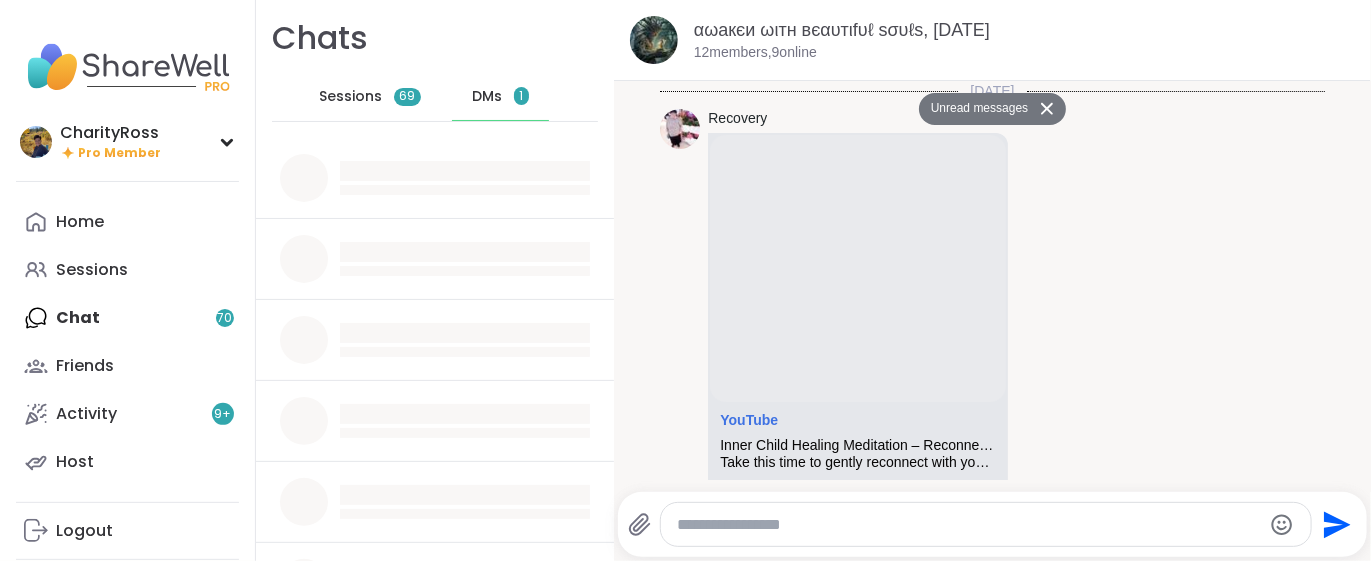 scroll, scrollTop: 6389, scrollLeft: 0, axis: vertical 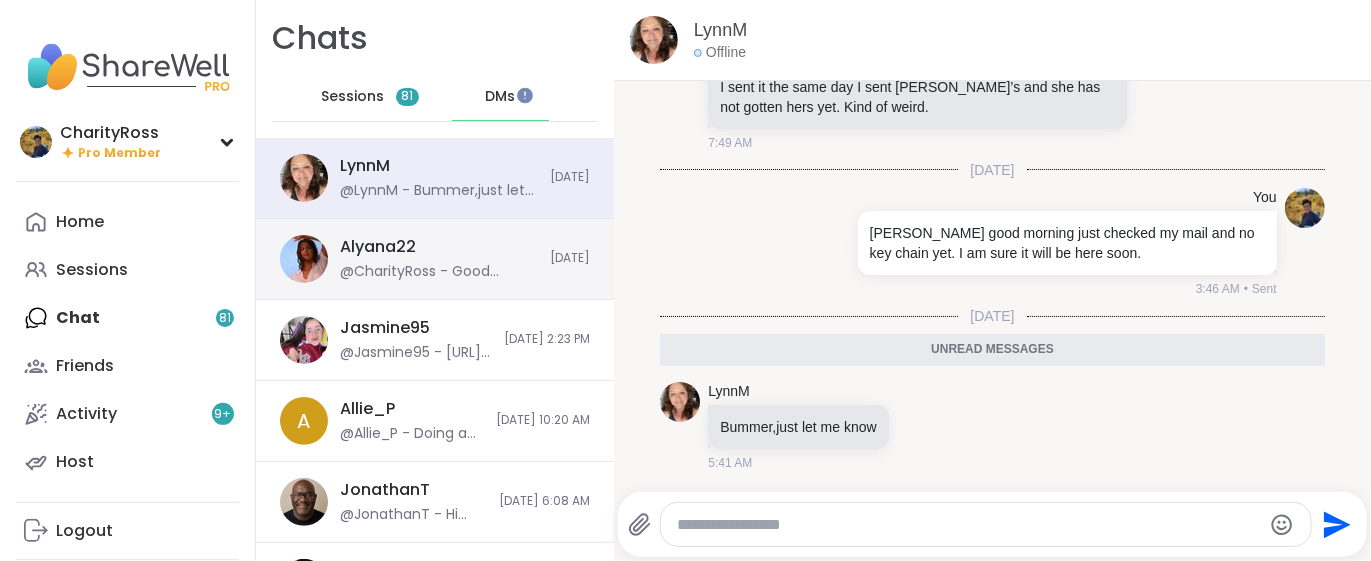 click on "Alyana22 @CharityRoss - Good morning Alyana. I have registered for the IFS group before our meeting. Question will the zoom link still work for tonight? If not could you send a new zoom link? I have it reloaded on my laptop. Looking forward to our meeting." at bounding box center [439, 259] 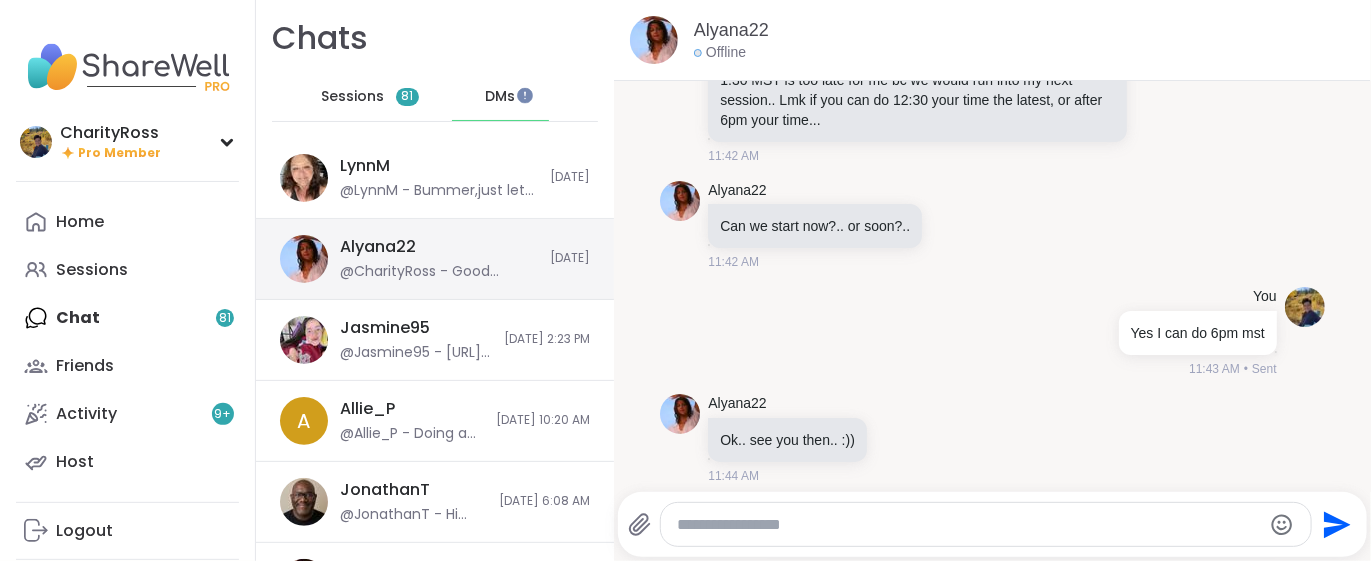scroll, scrollTop: 5722, scrollLeft: 0, axis: vertical 